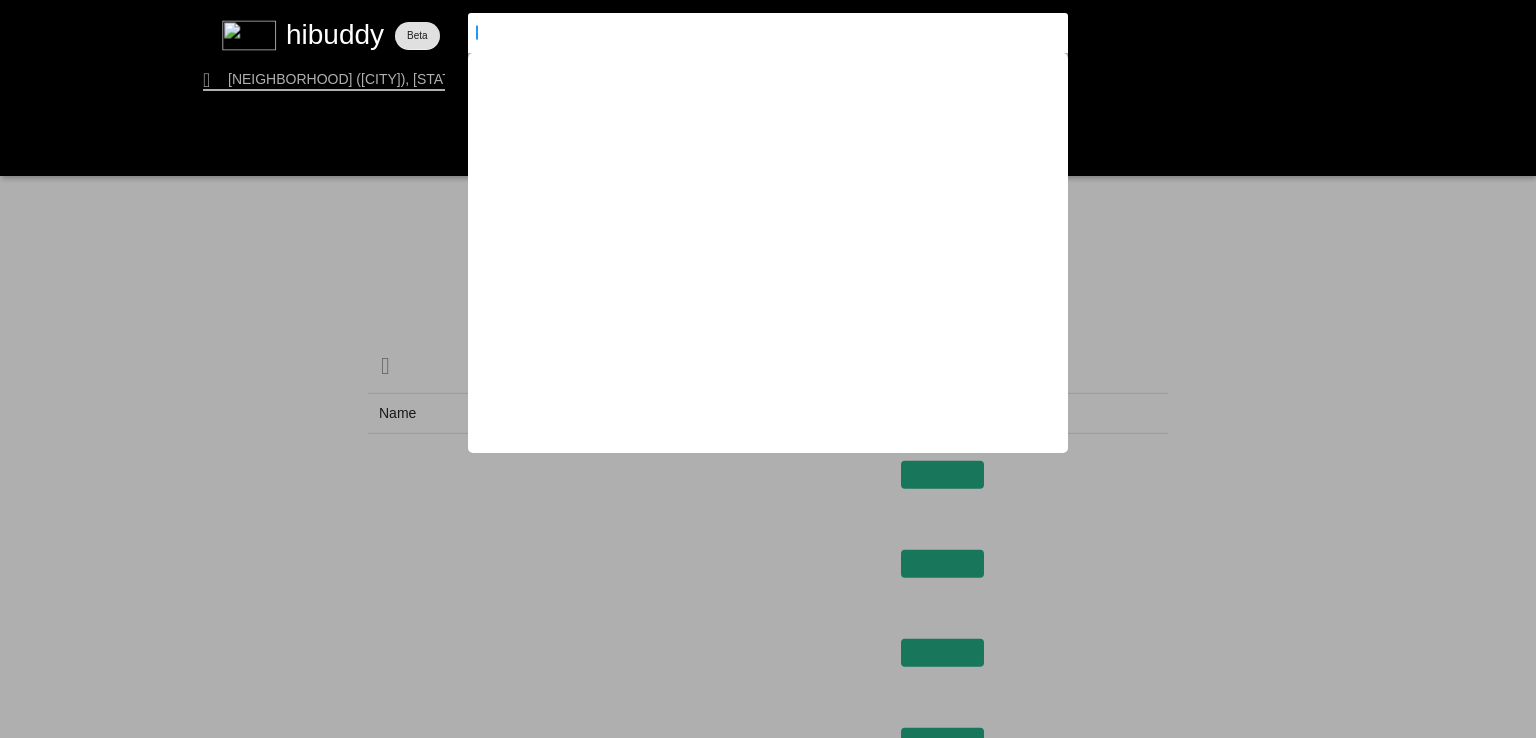 scroll, scrollTop: 0, scrollLeft: 0, axis: both 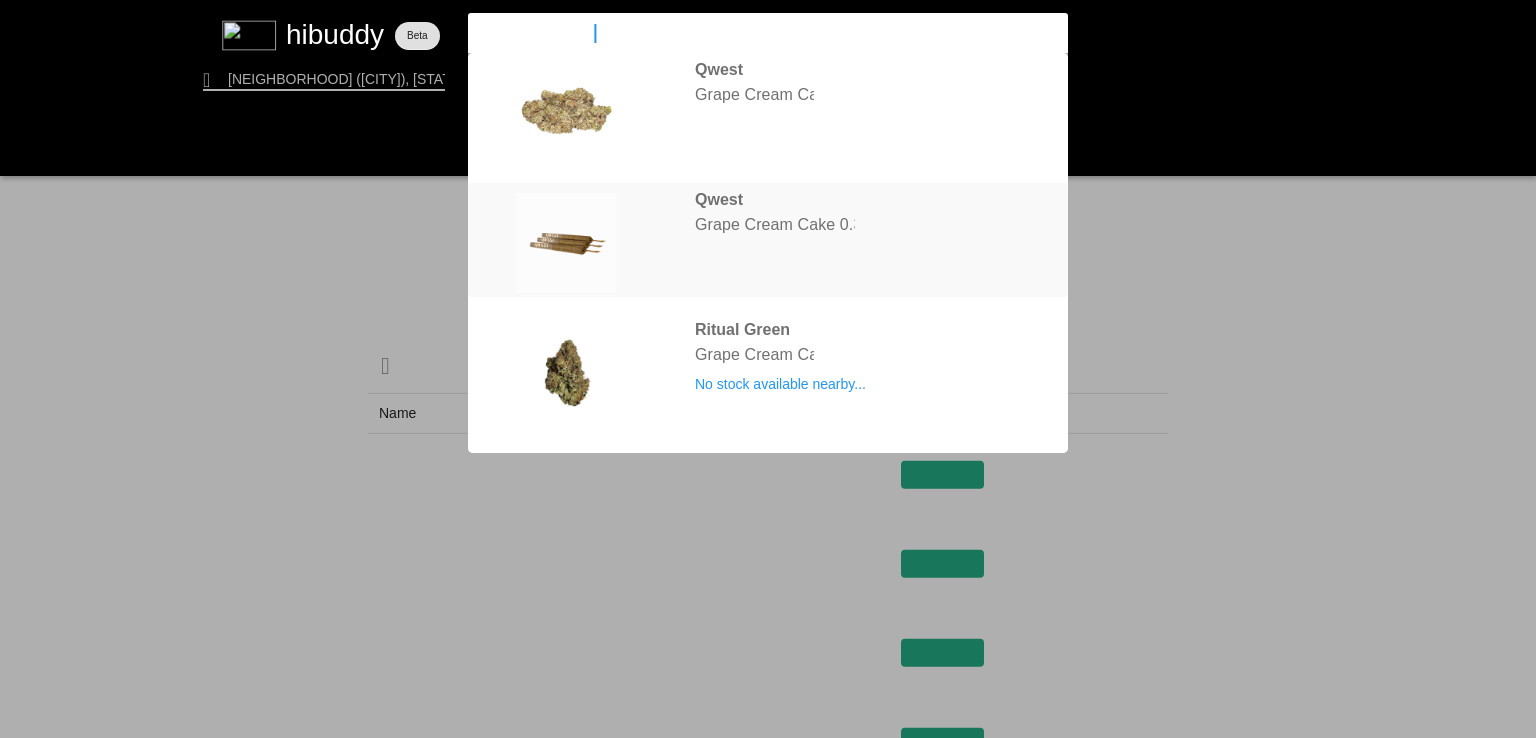 type on "grape cream cake" 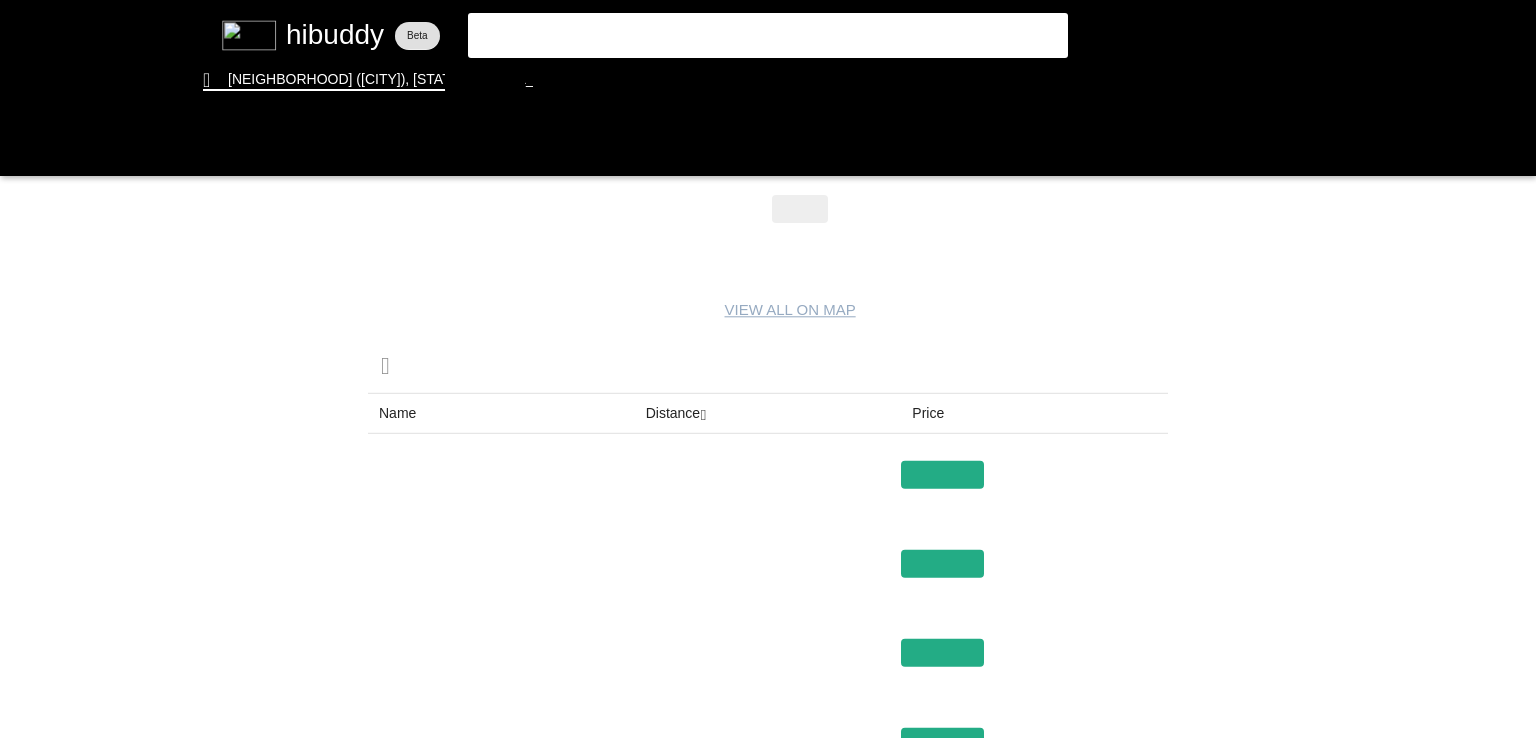 click at bounding box center (768, 369) 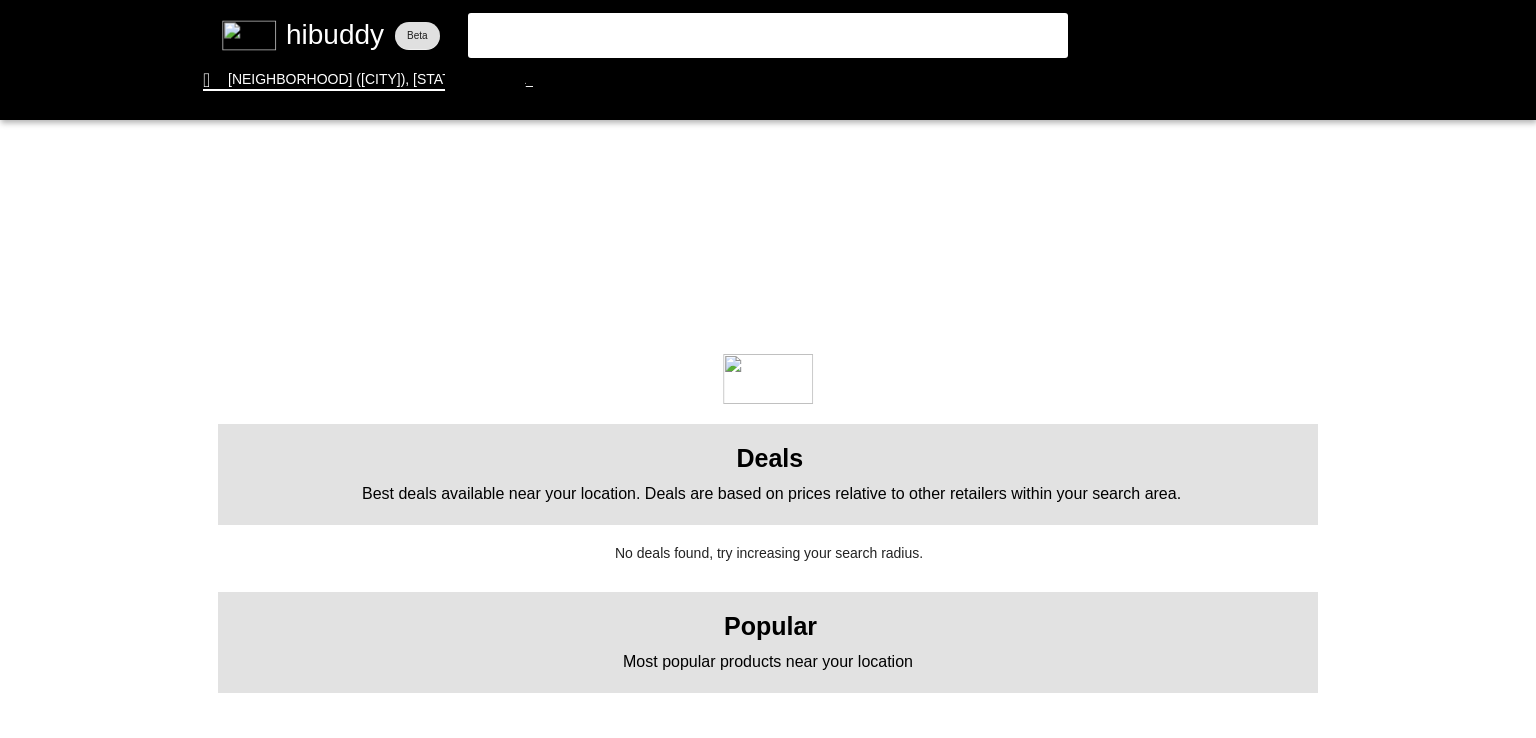 click at bounding box center [768, 369] 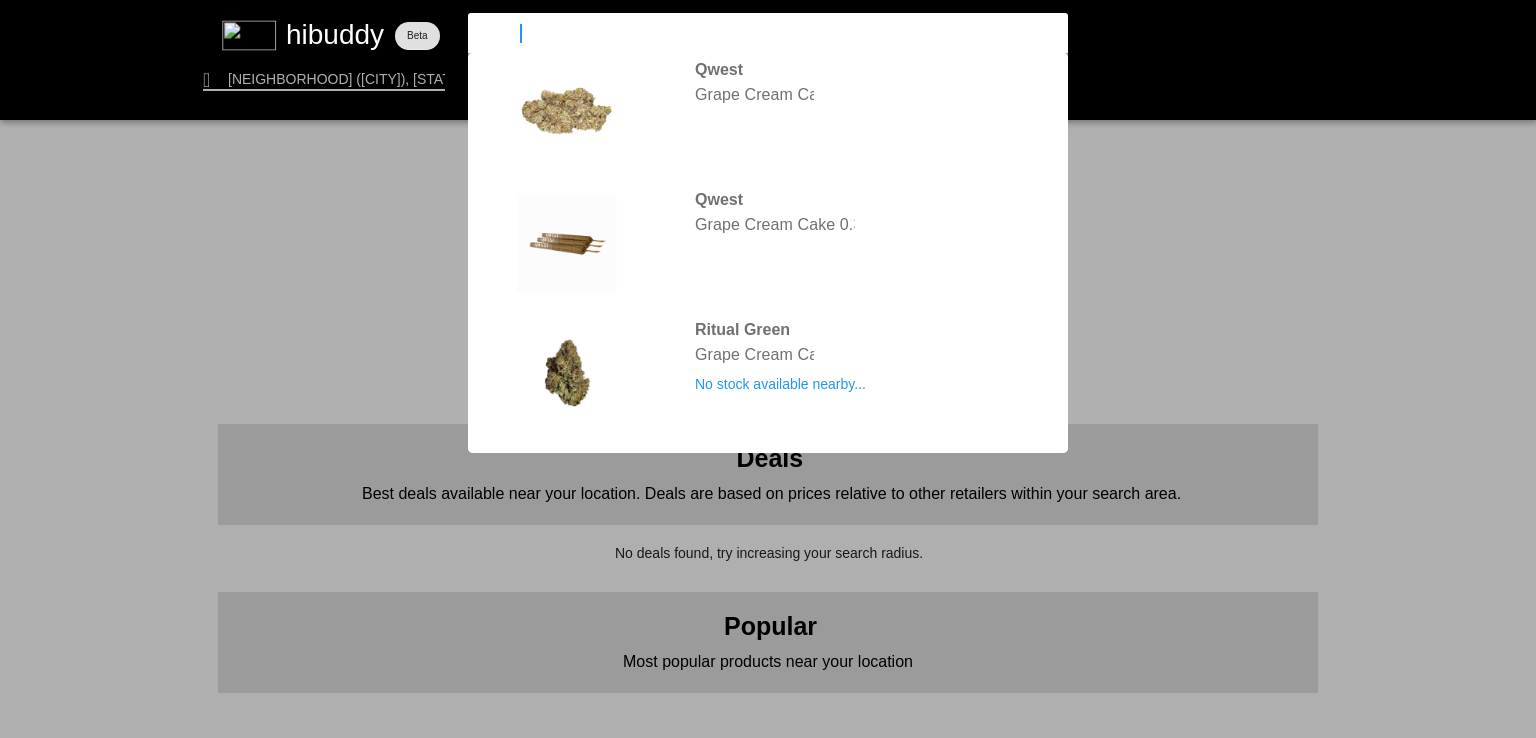 click on "grape cream cake" at bounding box center [751, 33] 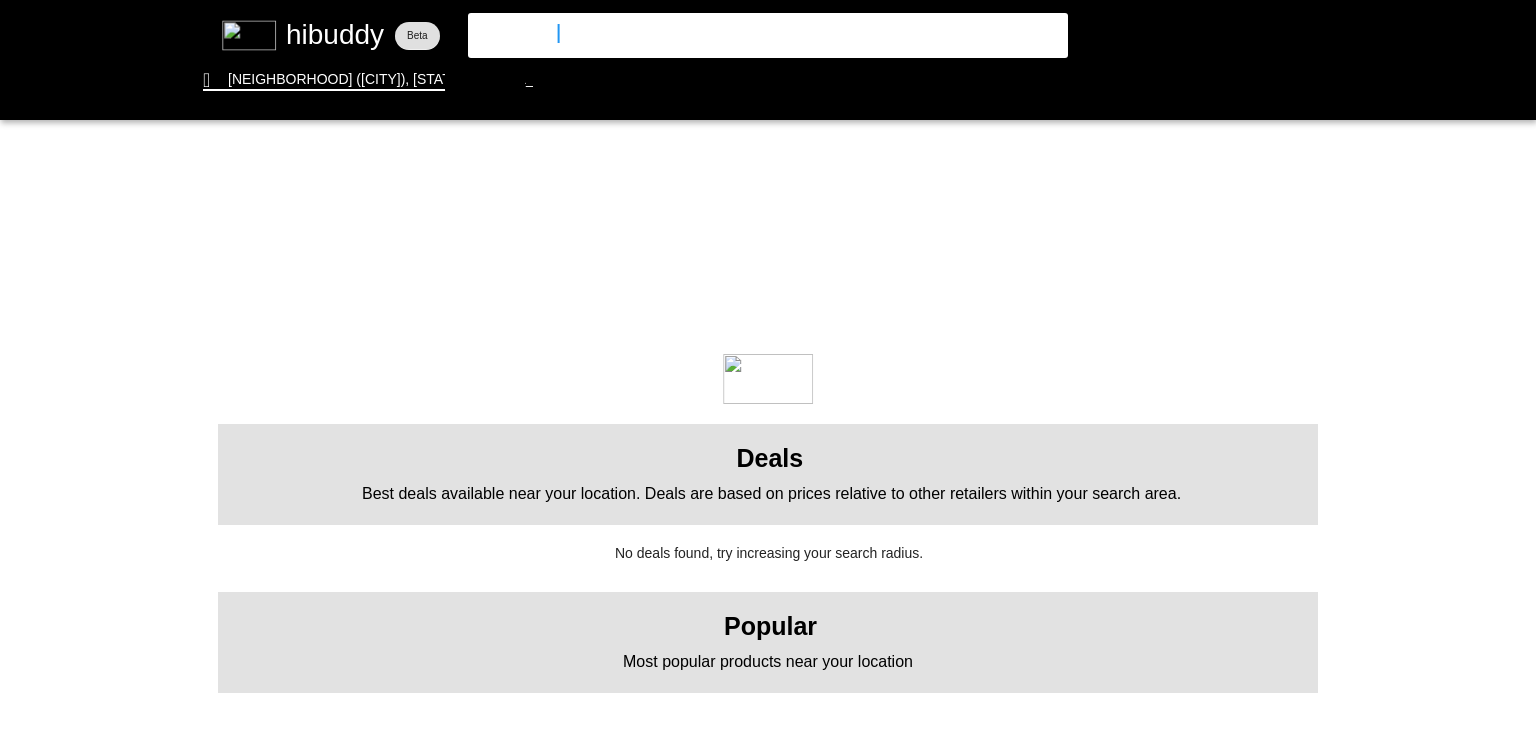click on "grape  cake" at bounding box center [751, 33] 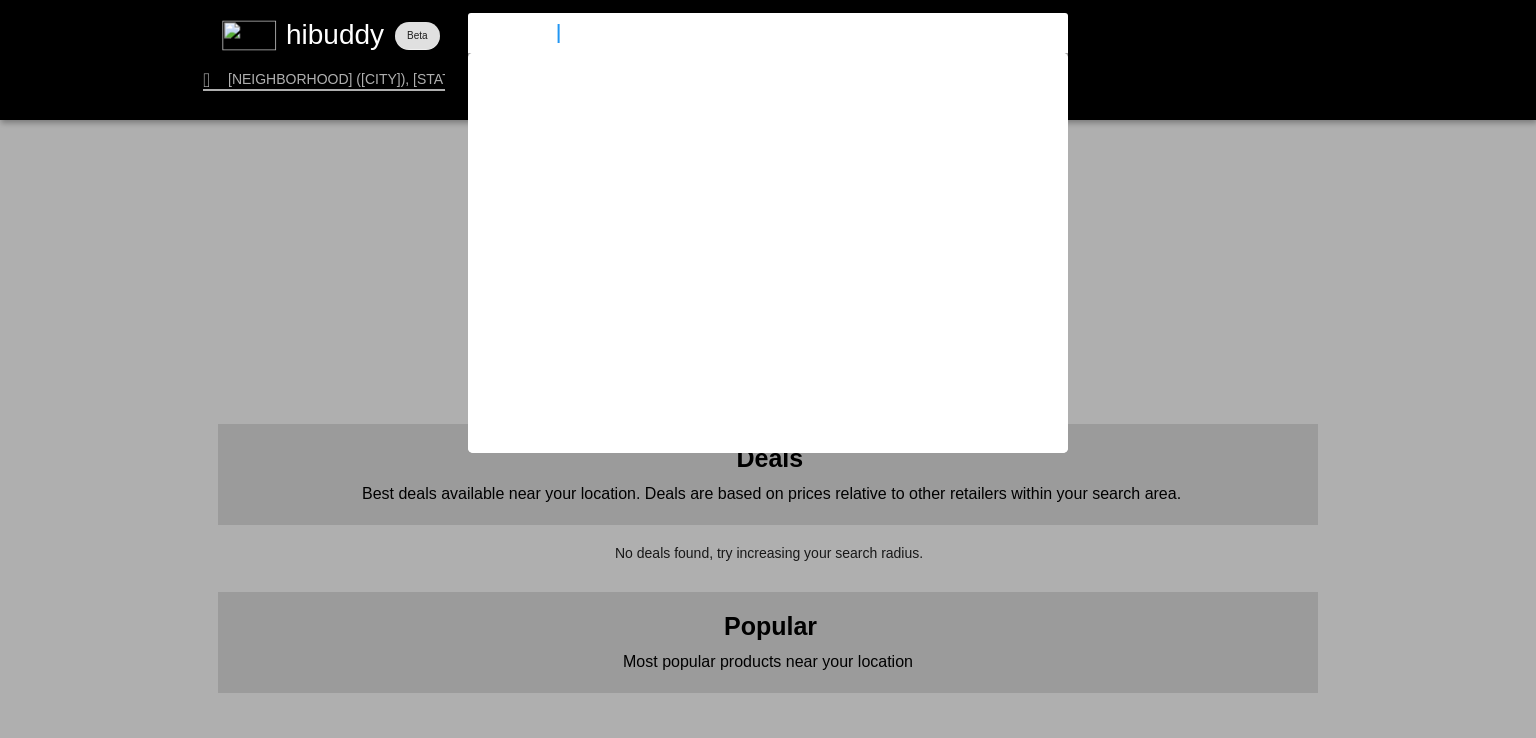 click on "grape  cake" at bounding box center [751, 33] 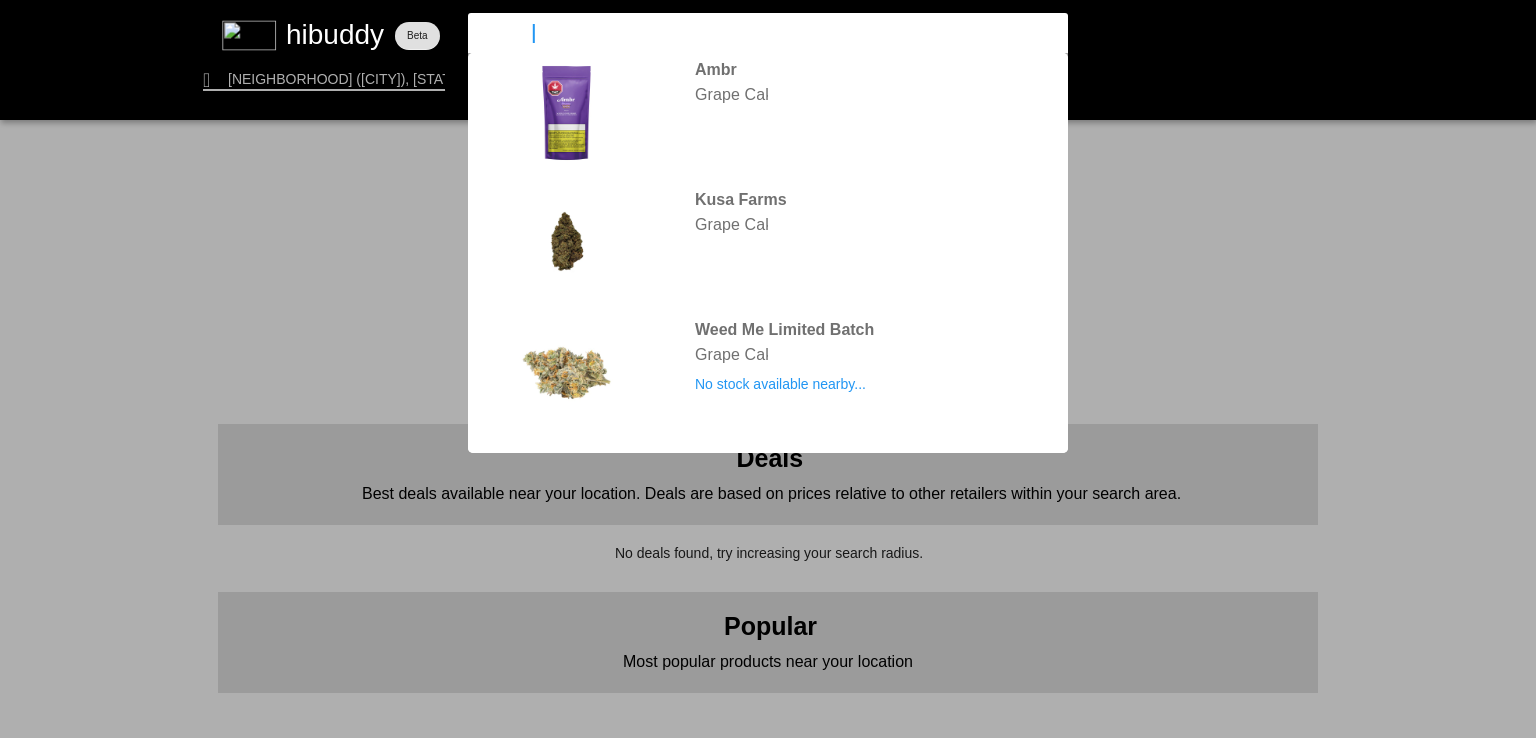 type on "g" 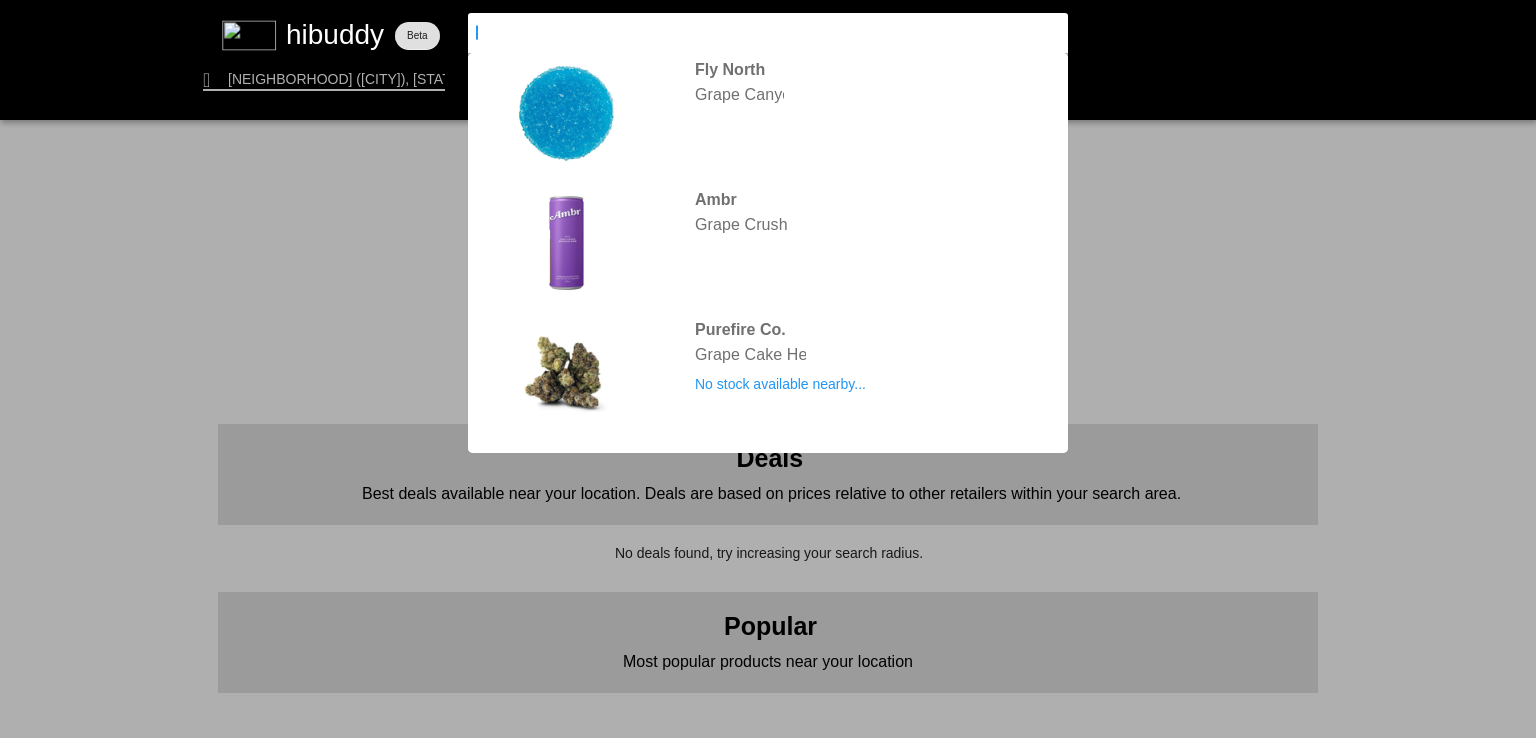 type 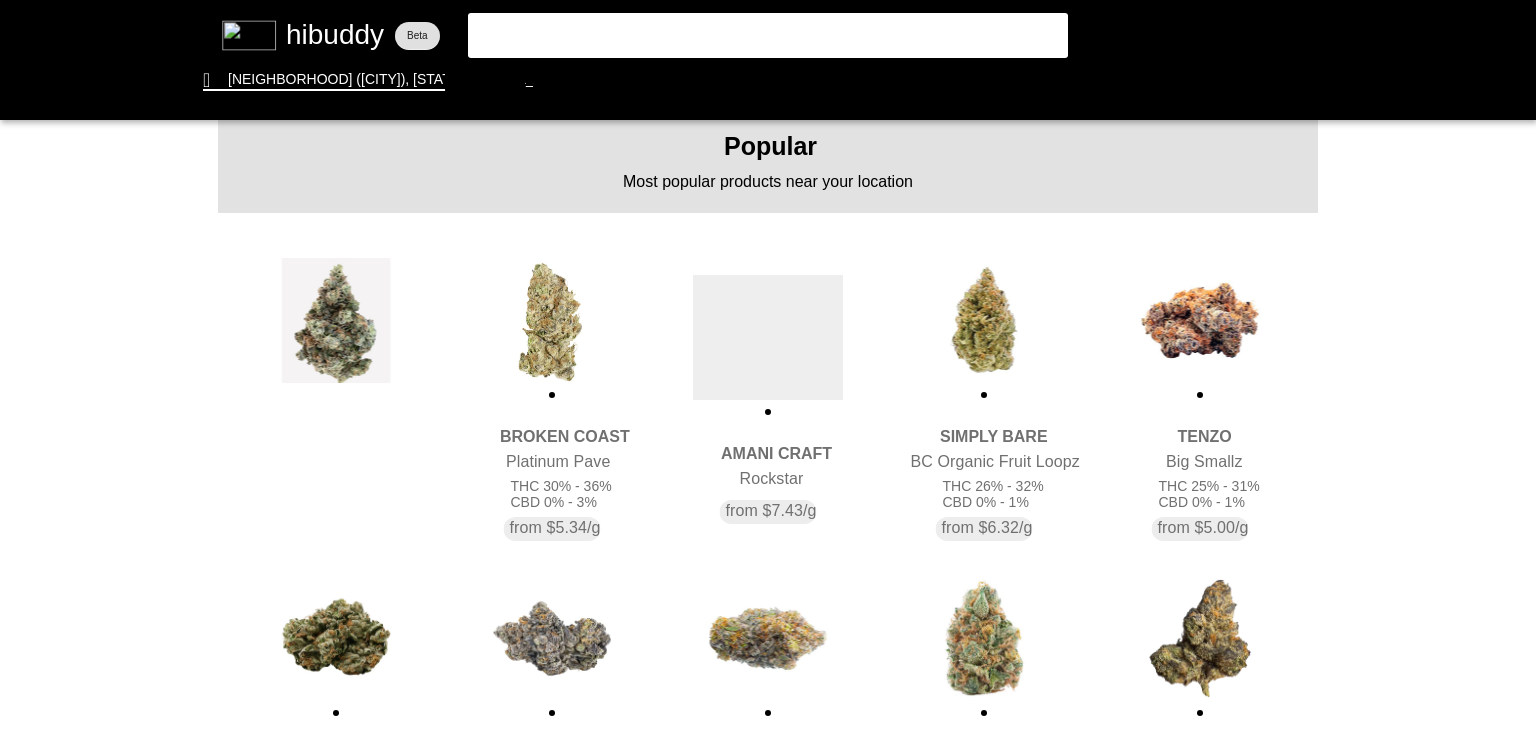 click at bounding box center [768, 369] 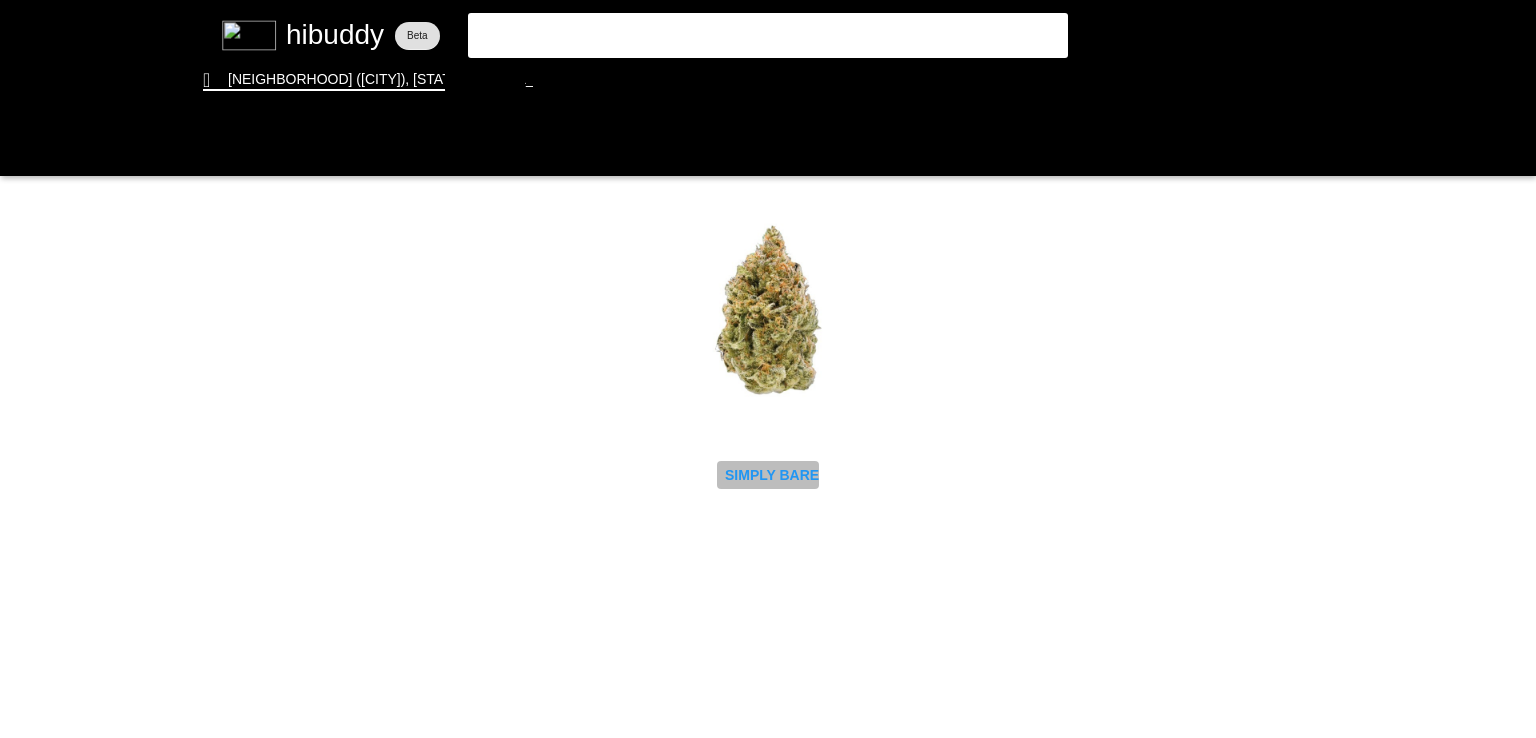 click at bounding box center (768, 369) 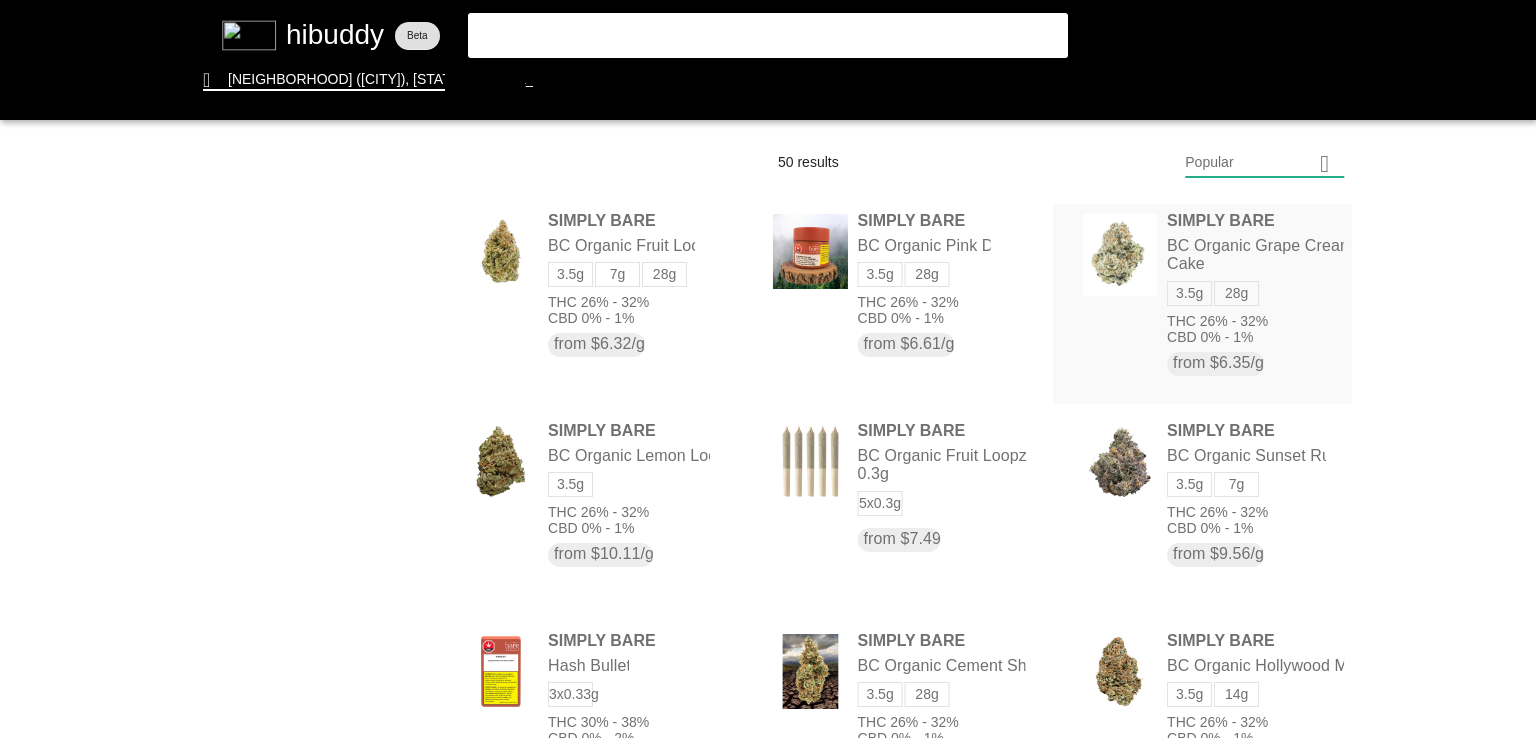 click at bounding box center (768, 369) 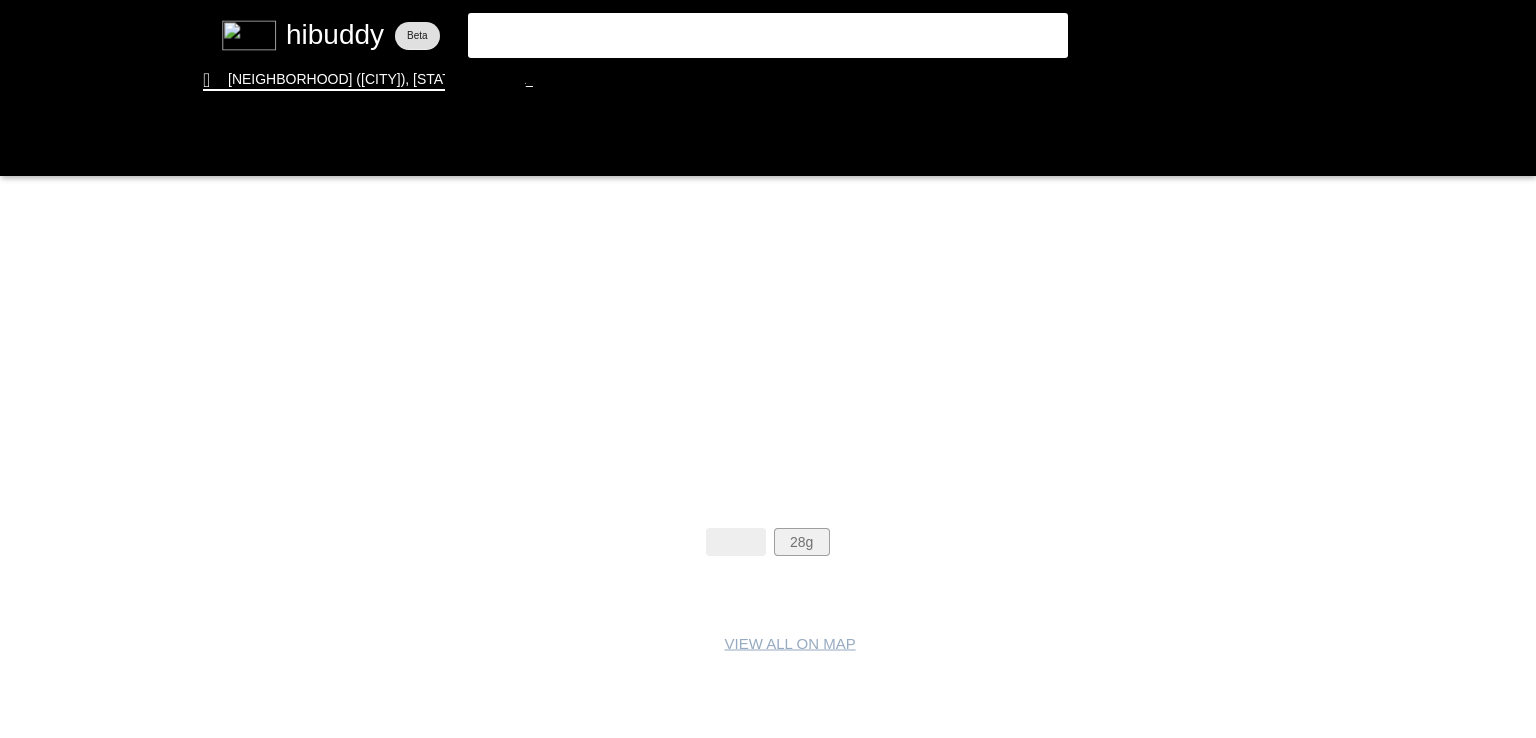 click at bounding box center (768, 369) 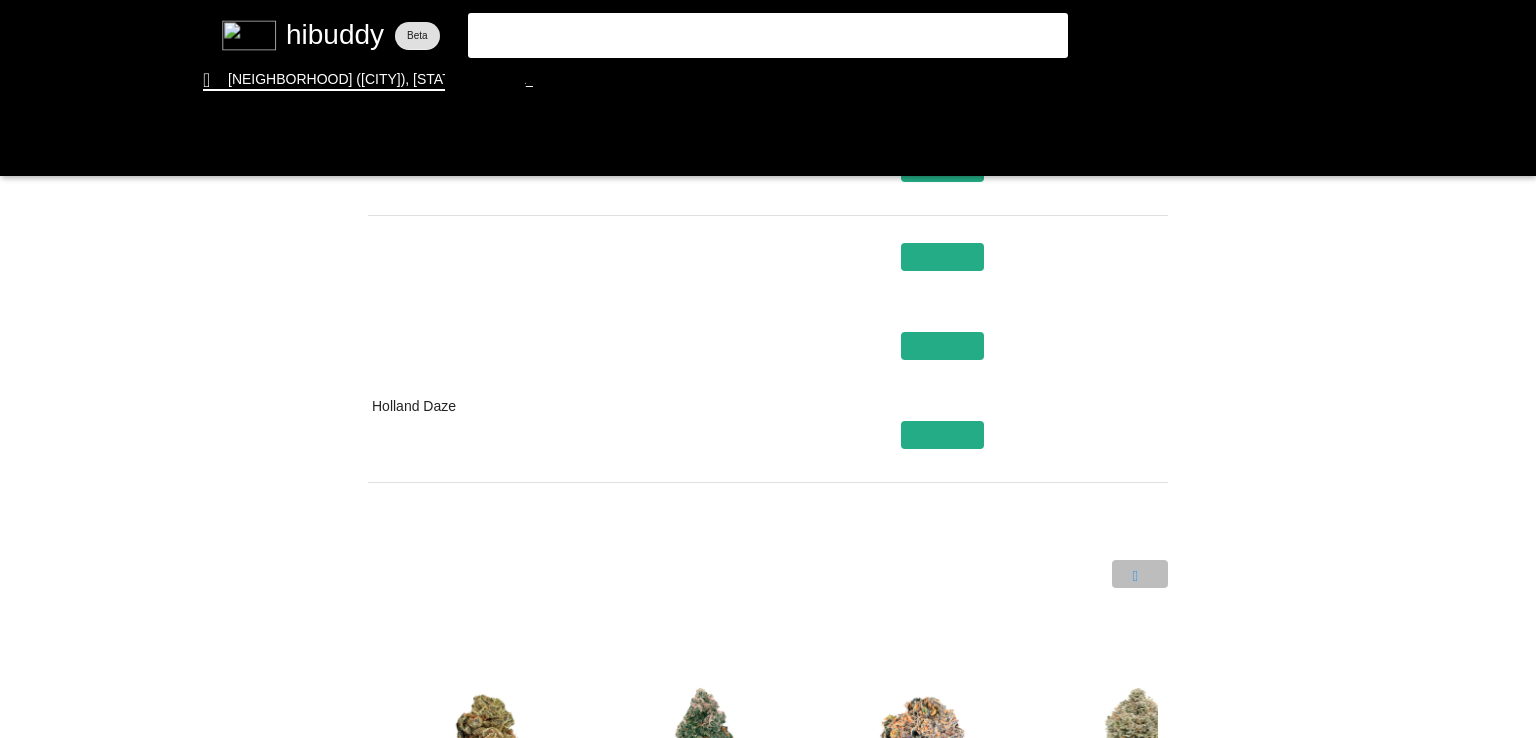 click at bounding box center (768, 369) 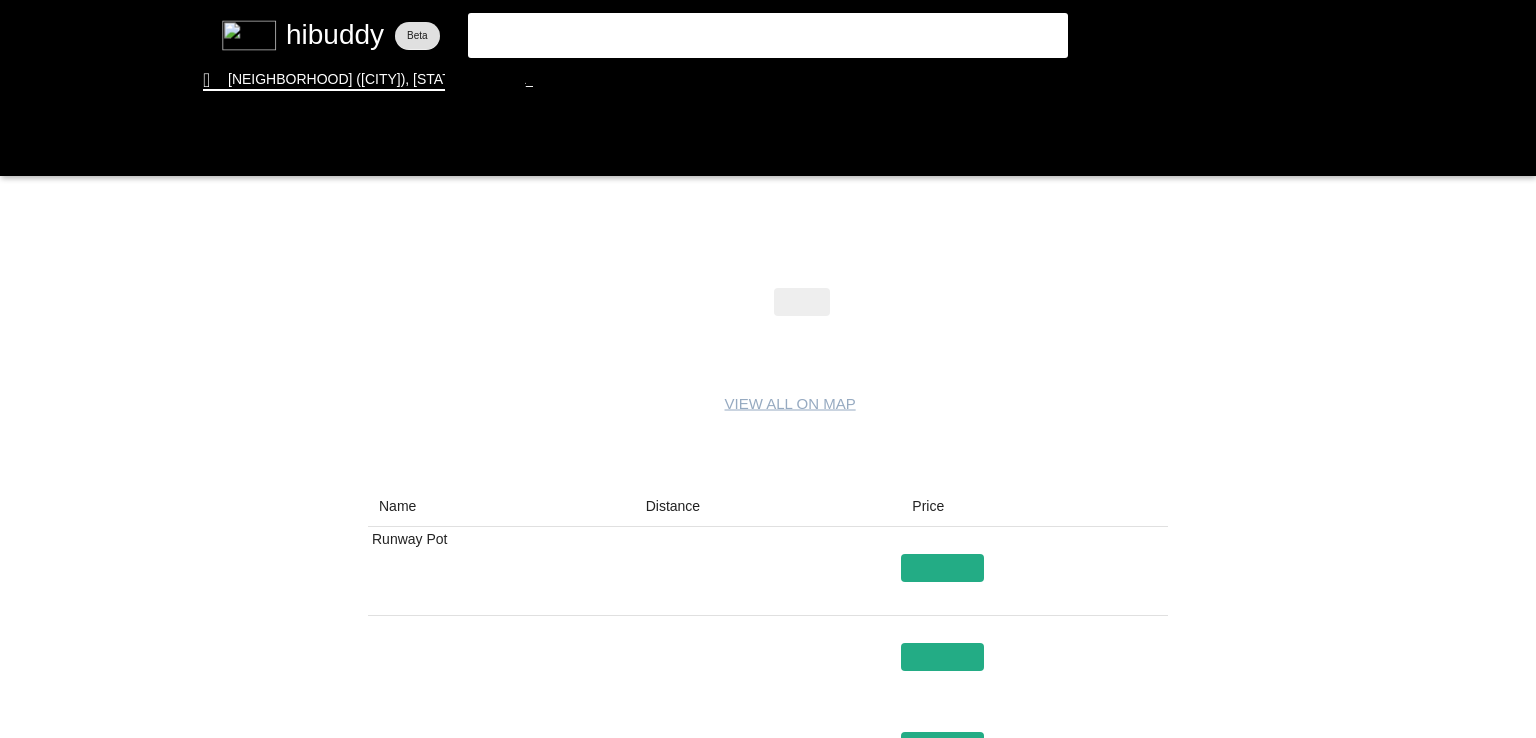 click at bounding box center (768, 369) 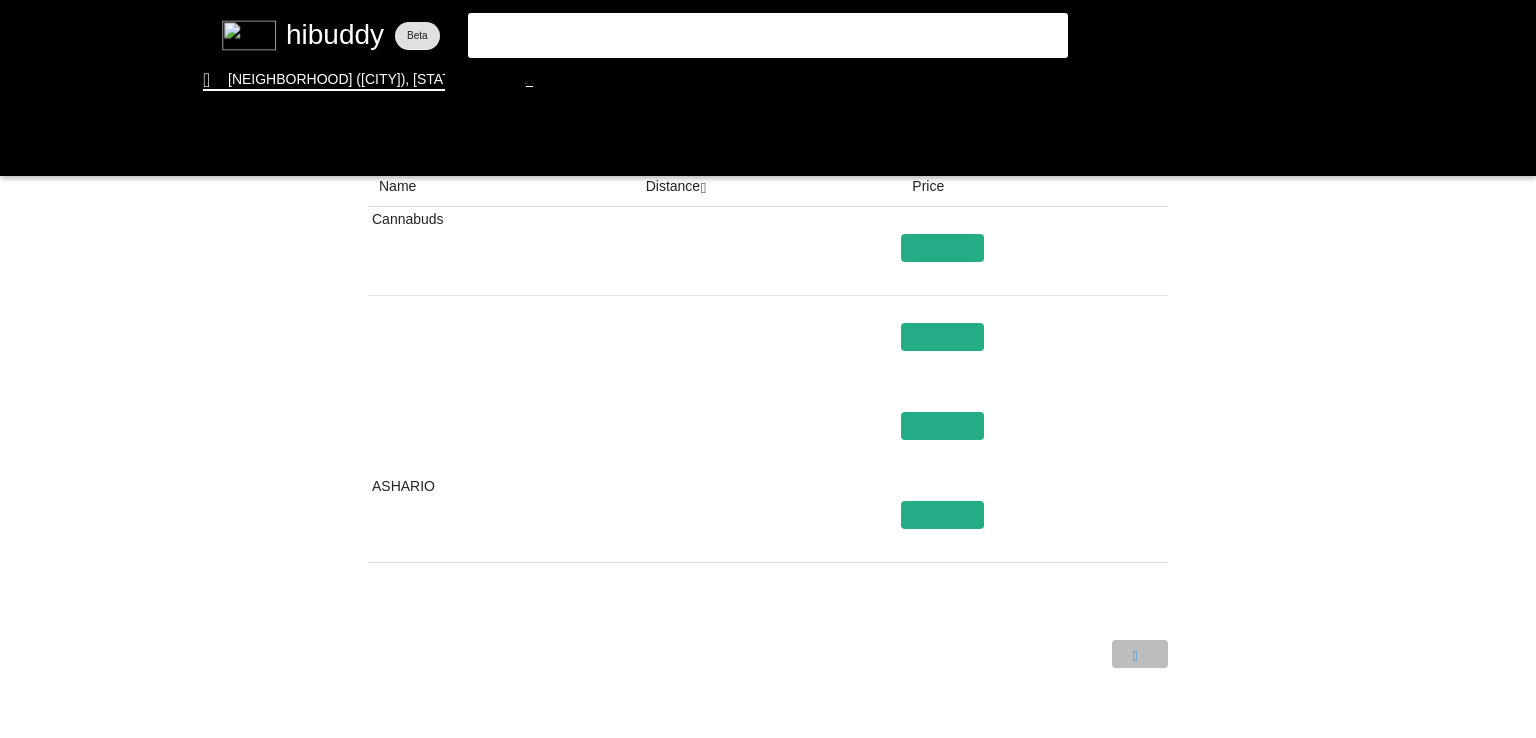 click at bounding box center [768, 369] 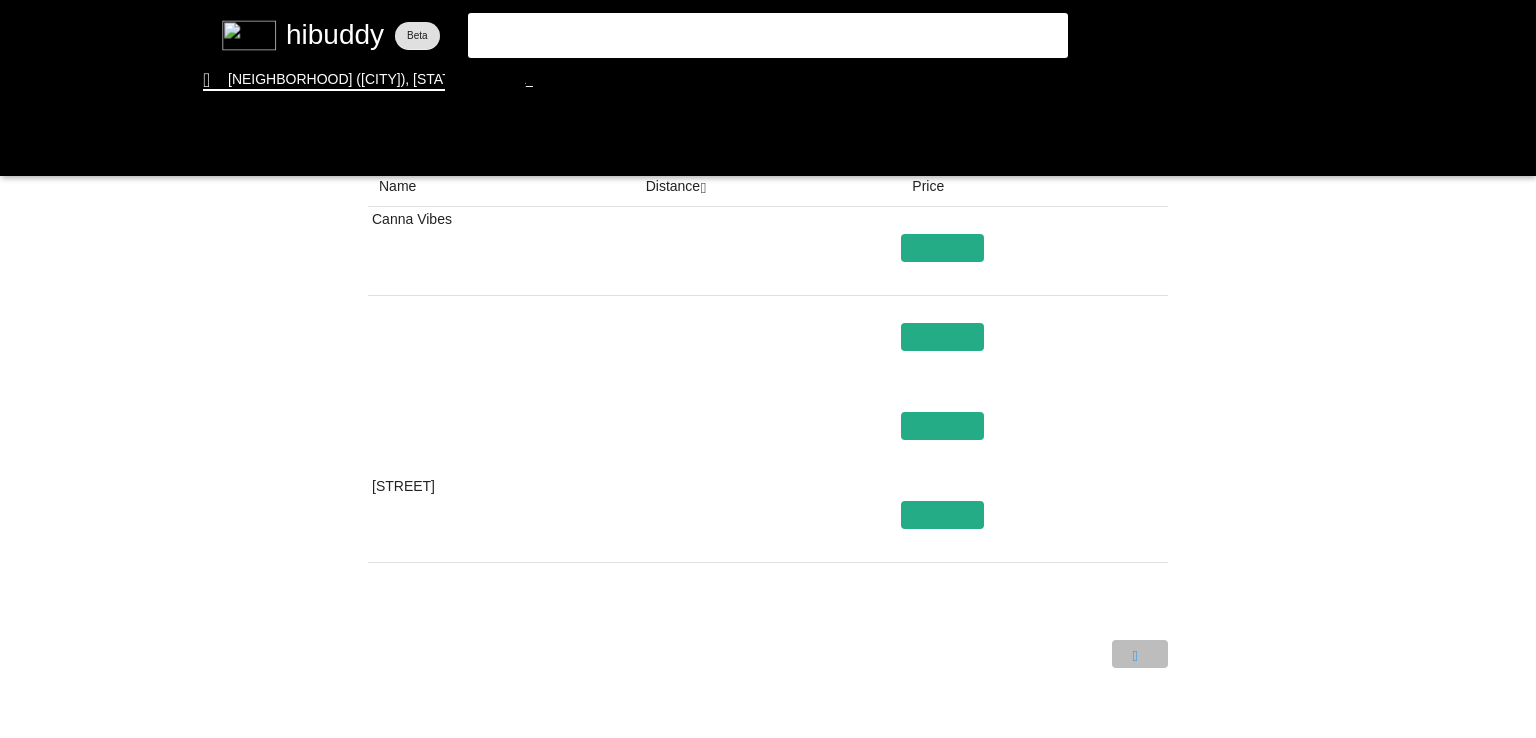 click at bounding box center [768, 369] 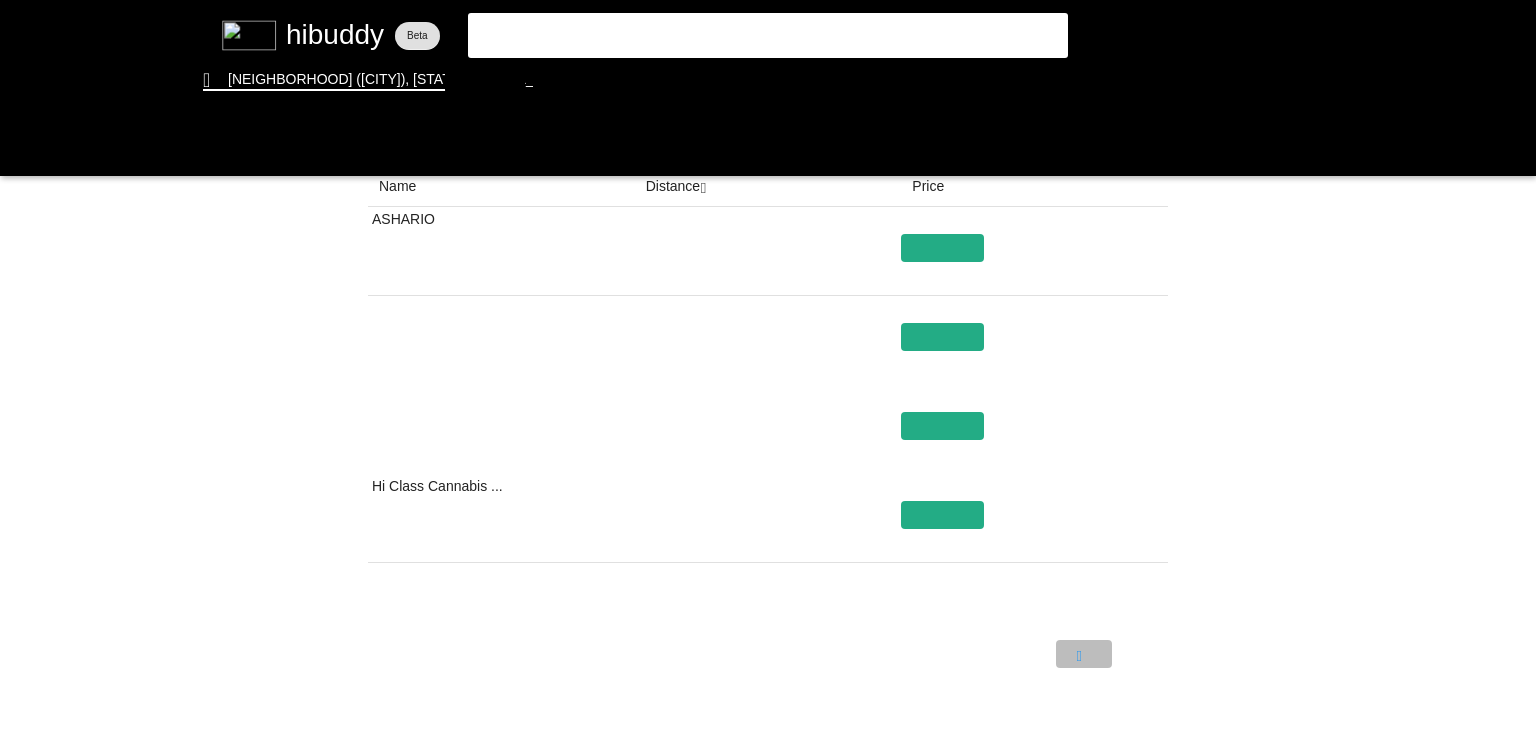 click at bounding box center [768, 369] 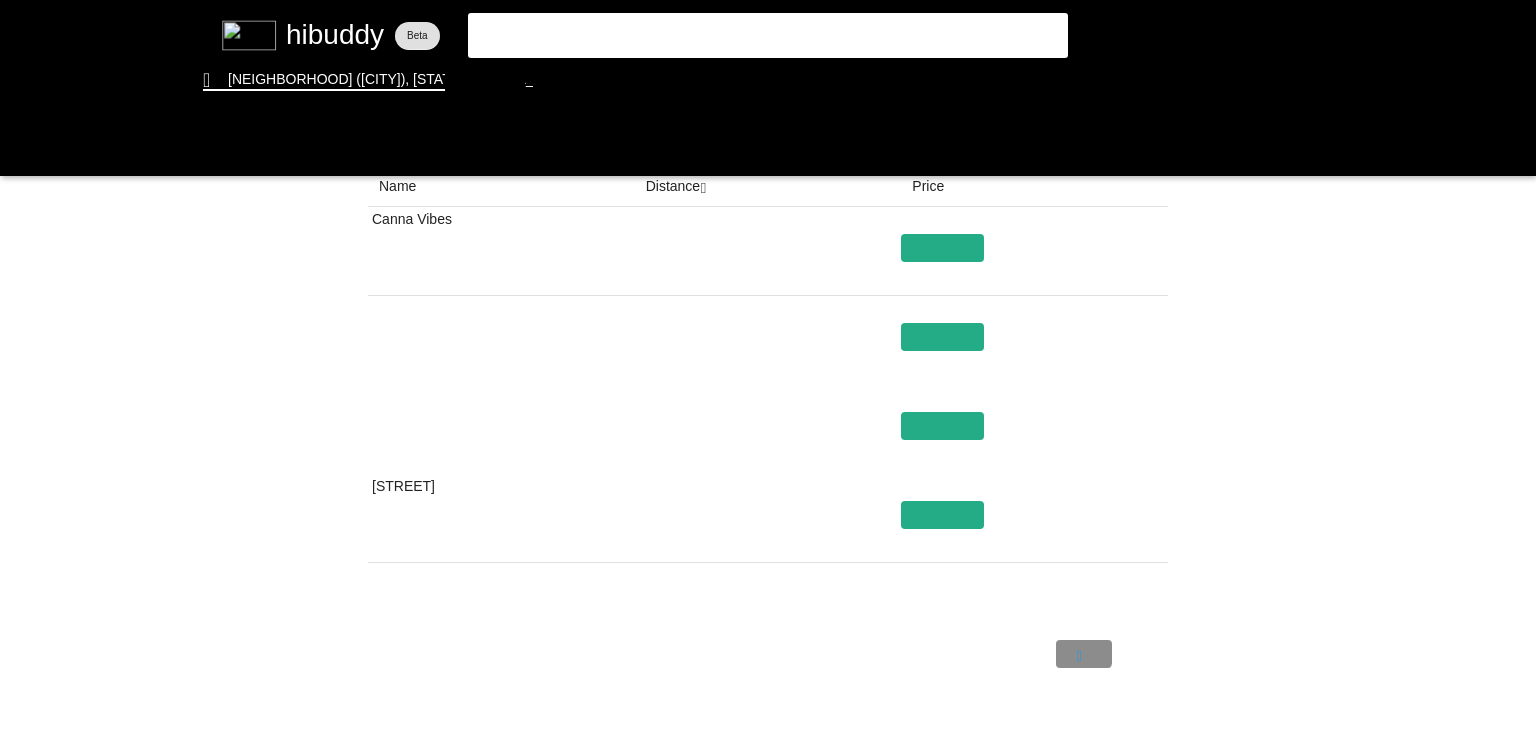 click at bounding box center (768, 369) 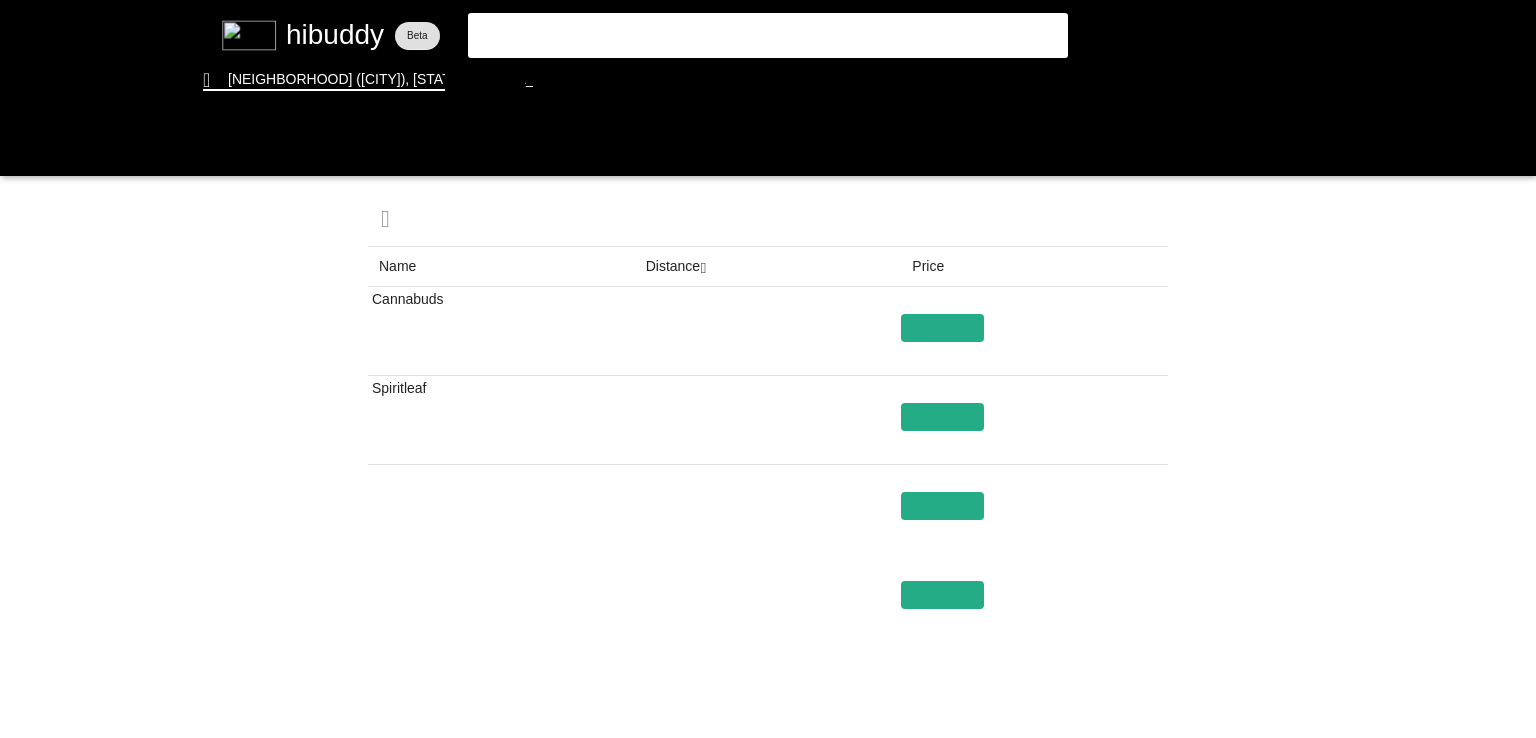 click at bounding box center (768, 369) 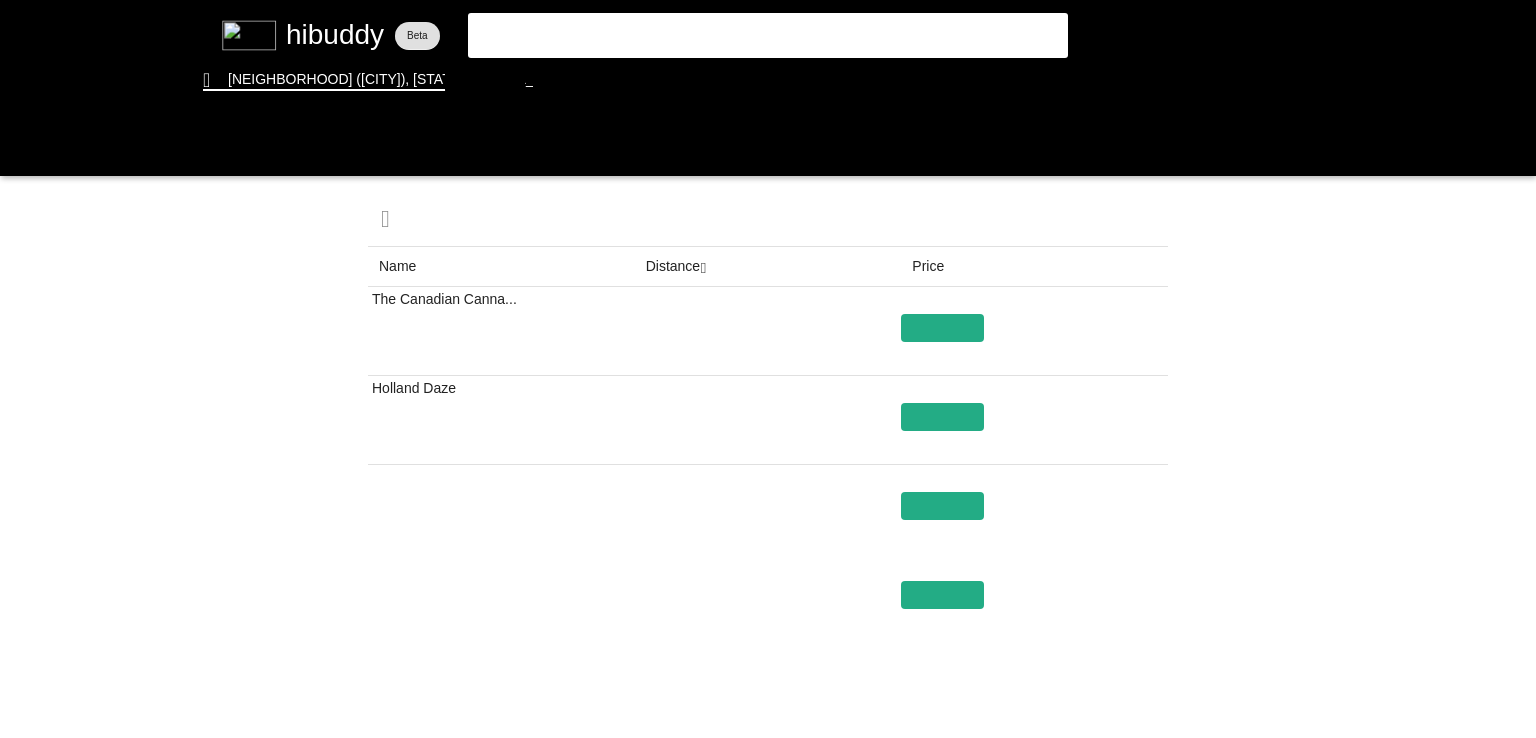 click at bounding box center (768, 369) 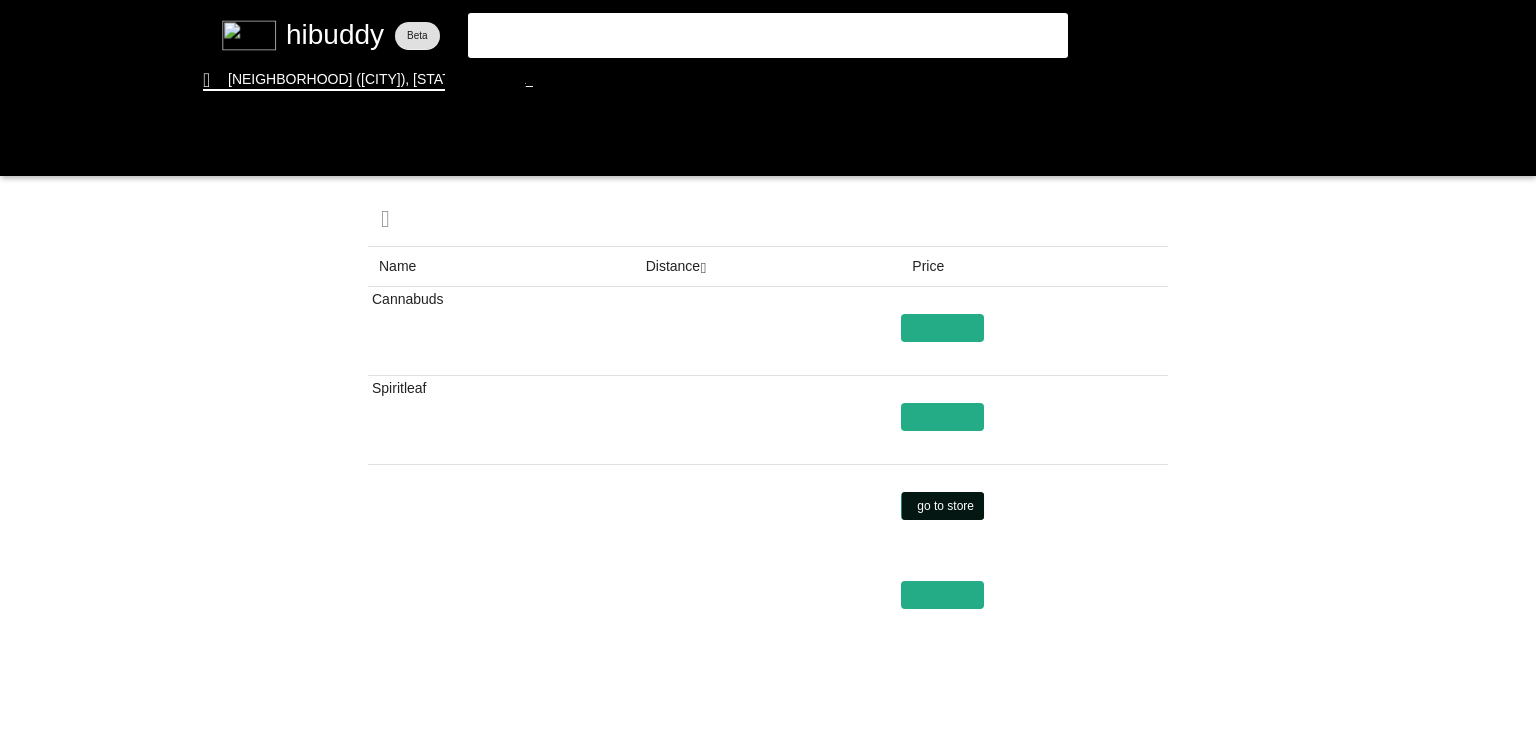 click at bounding box center (768, 369) 